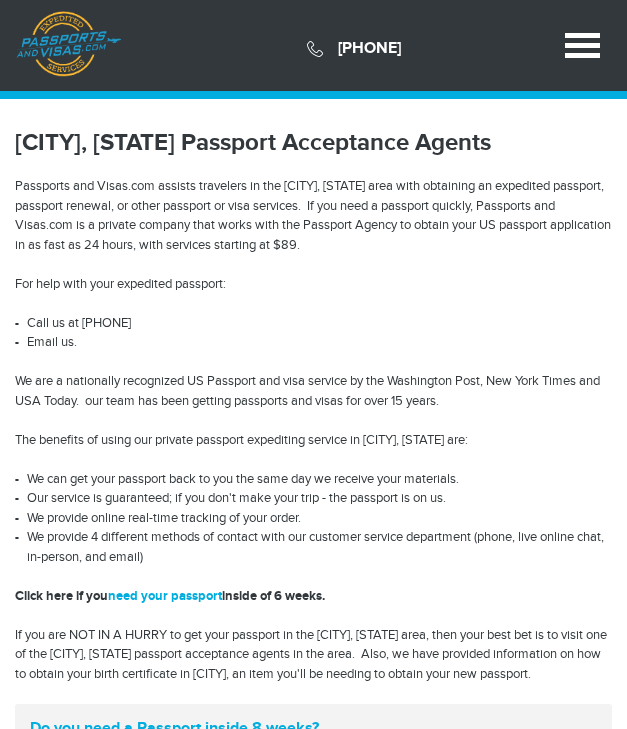 scroll, scrollTop: 0, scrollLeft: 0, axis: both 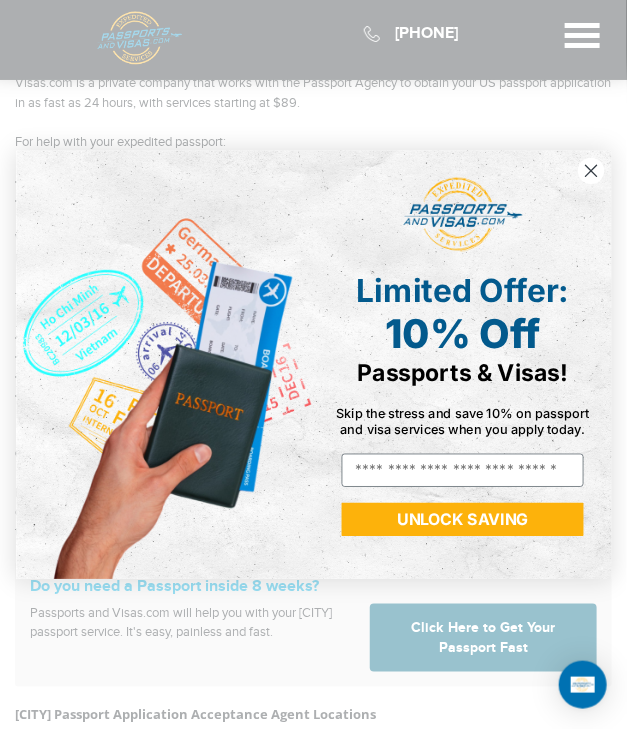 click 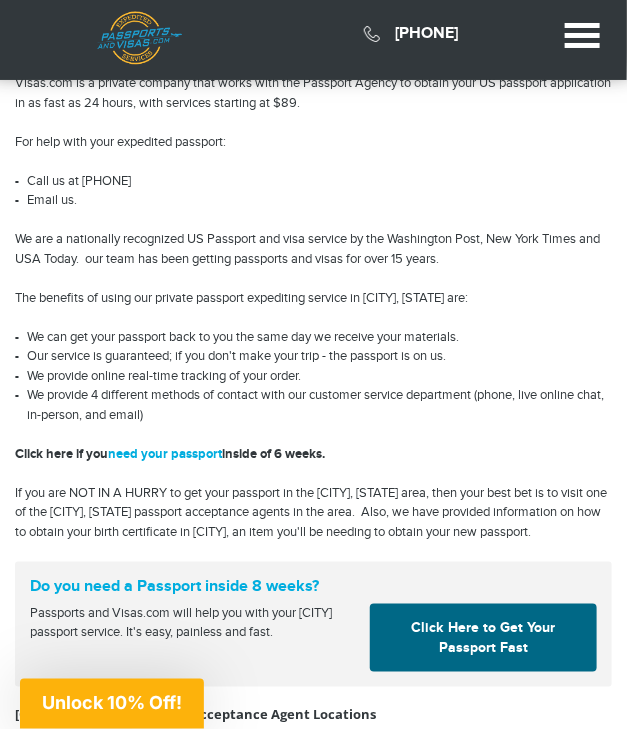 scroll, scrollTop: 273, scrollLeft: 0, axis: vertical 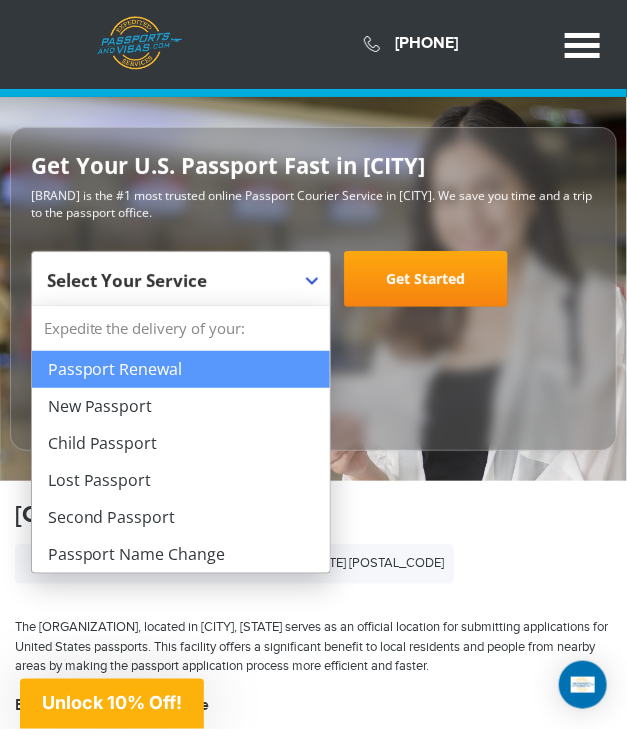 click on "Select Your Service" at bounding box center [178, 287] 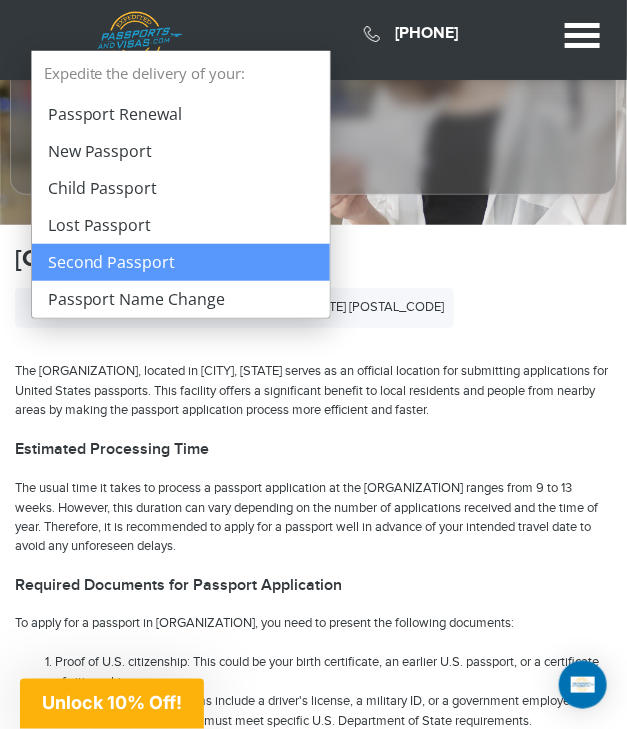 scroll, scrollTop: 116, scrollLeft: 0, axis: vertical 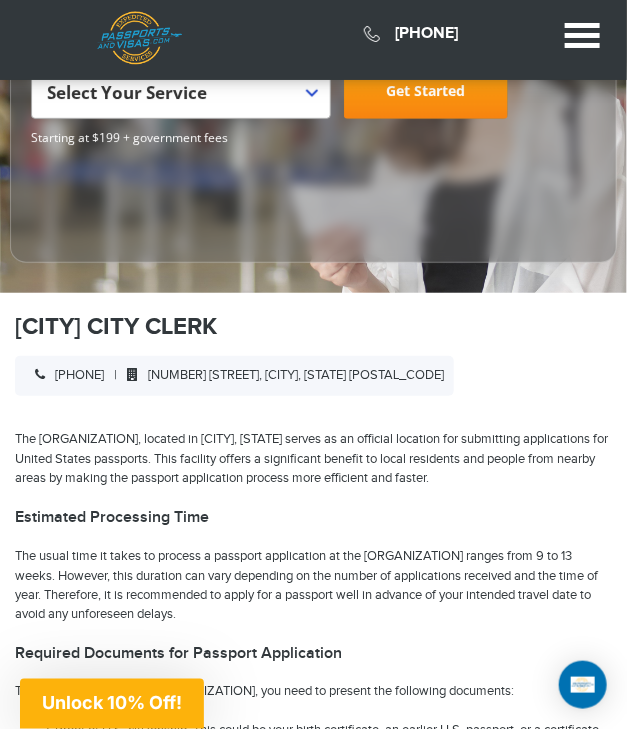 click on "The MILPITAS CITY CLERK, located in MILPITAS, CA serves as an official location for submitting applications for United States passports. This facility offers a significant benefit to local residents and people from nearby areas by making the passport application process more efficient and faster." at bounding box center [313, 459] 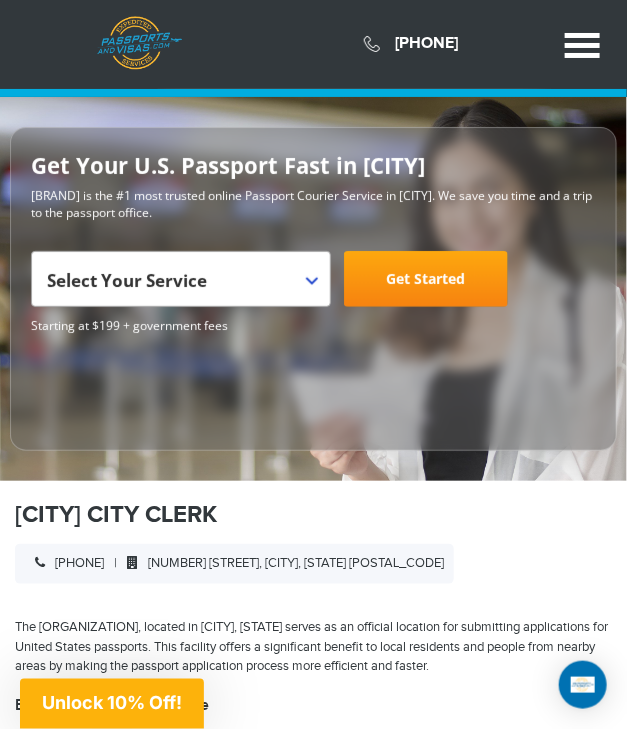 click at bounding box center [582, 52] 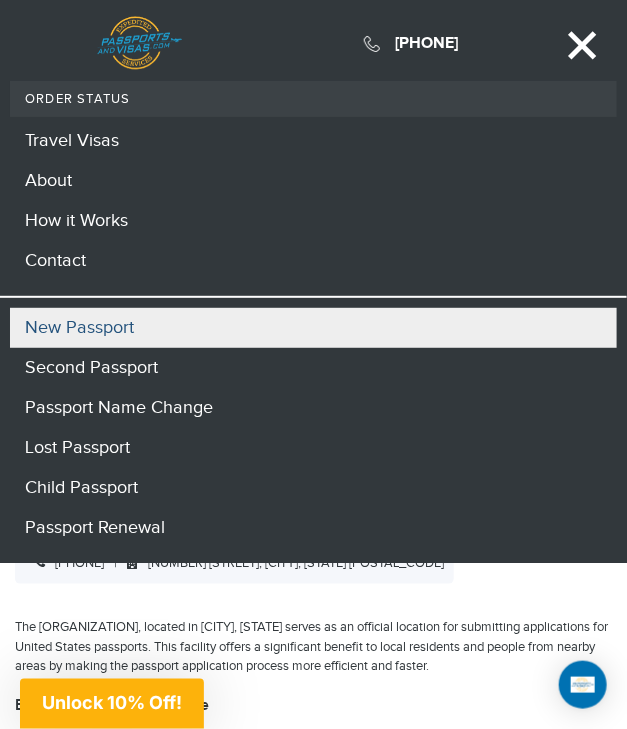 click on "New Passport" at bounding box center [313, 328] 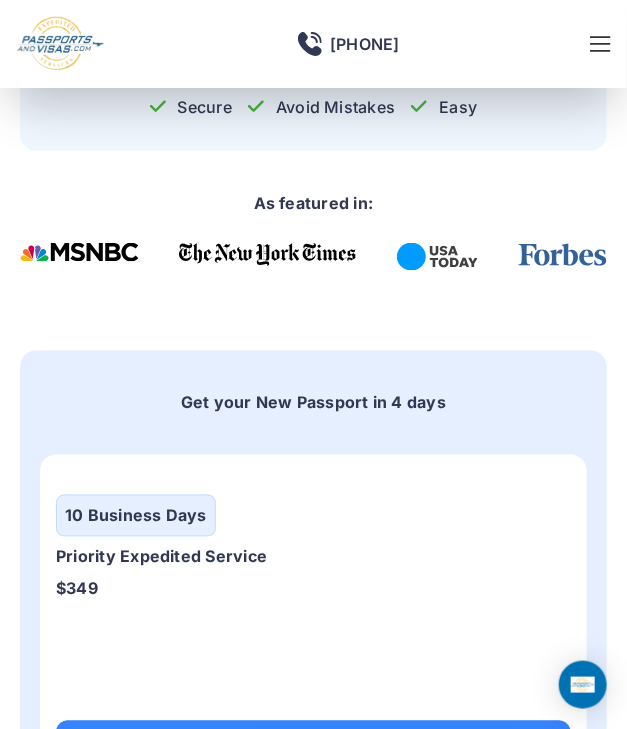 scroll, scrollTop: 400, scrollLeft: 0, axis: vertical 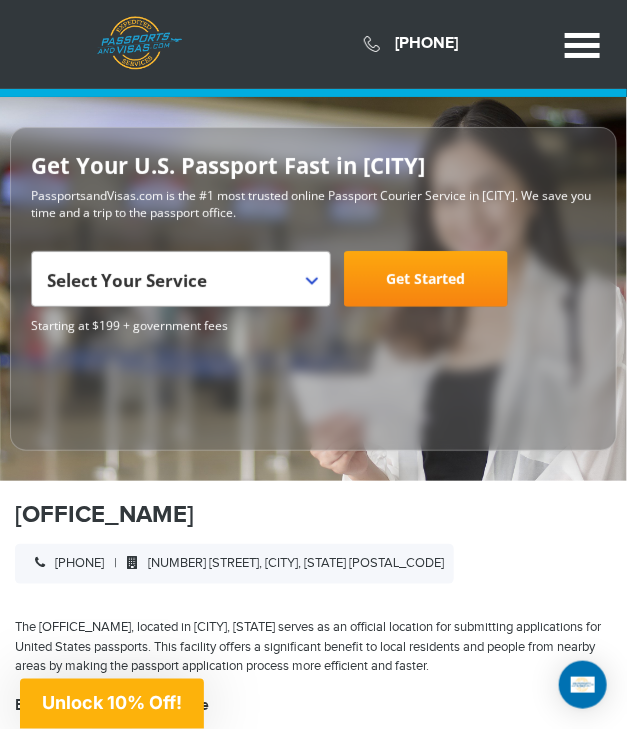 click at bounding box center (582, 52) 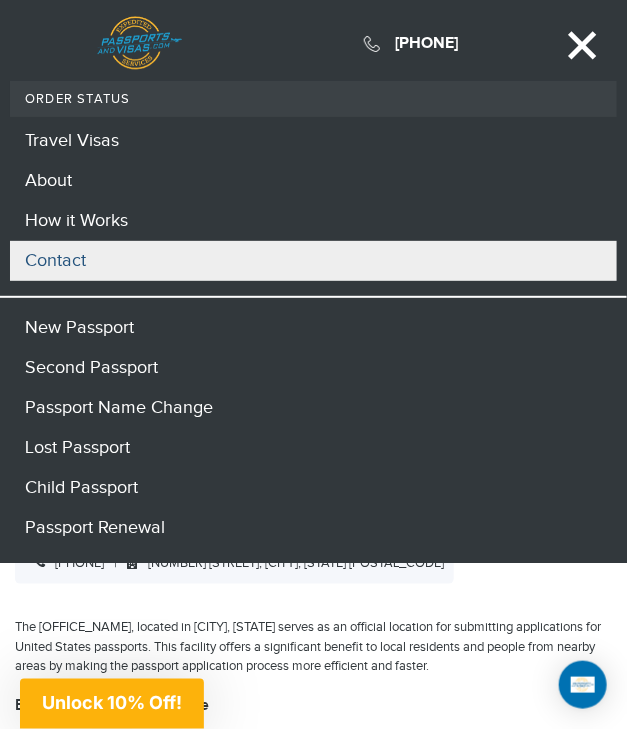 click on "Contact" at bounding box center [313, 261] 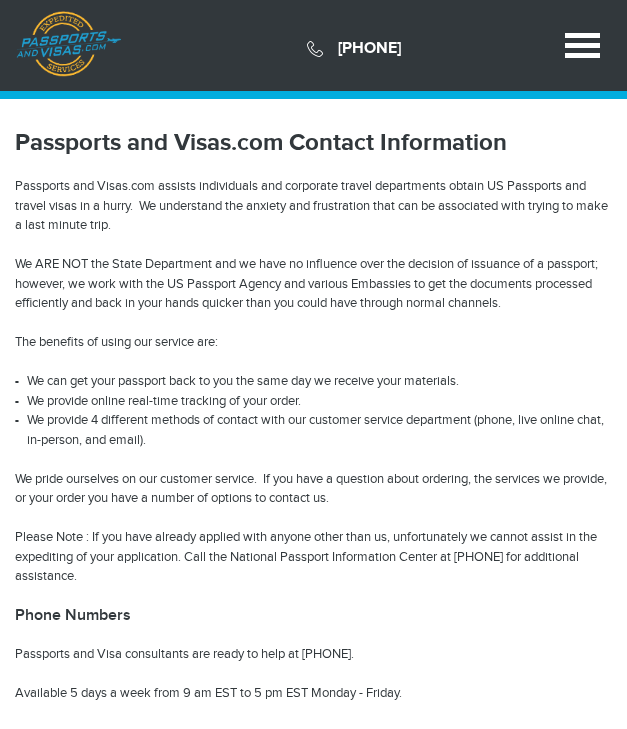 scroll, scrollTop: 0, scrollLeft: 0, axis: both 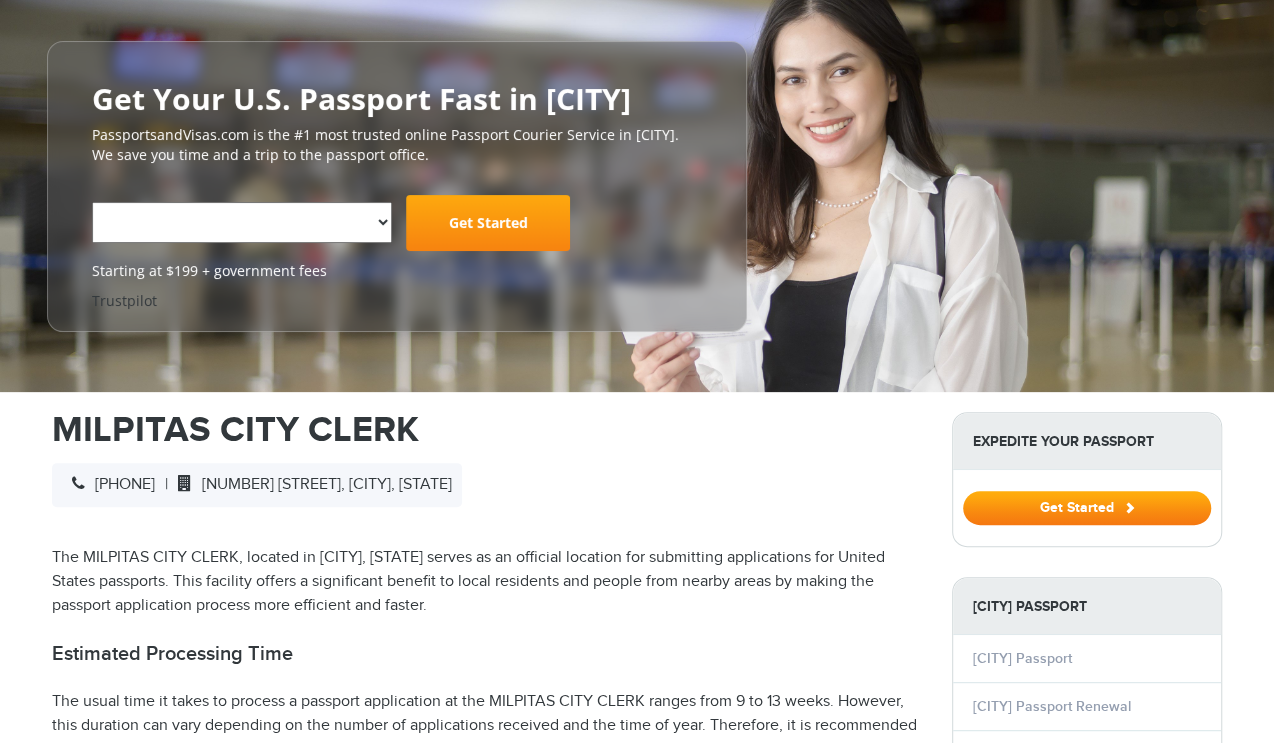 select on "**********" 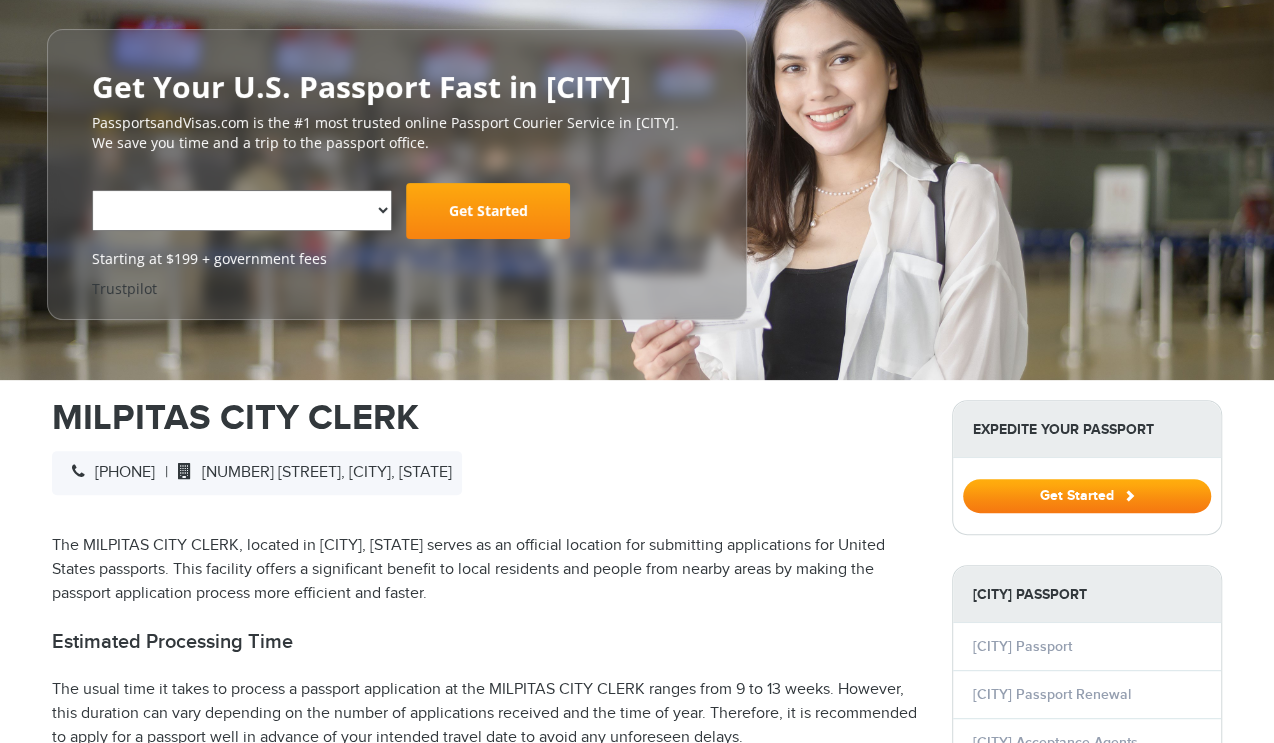 scroll, scrollTop: 266, scrollLeft: 0, axis: vertical 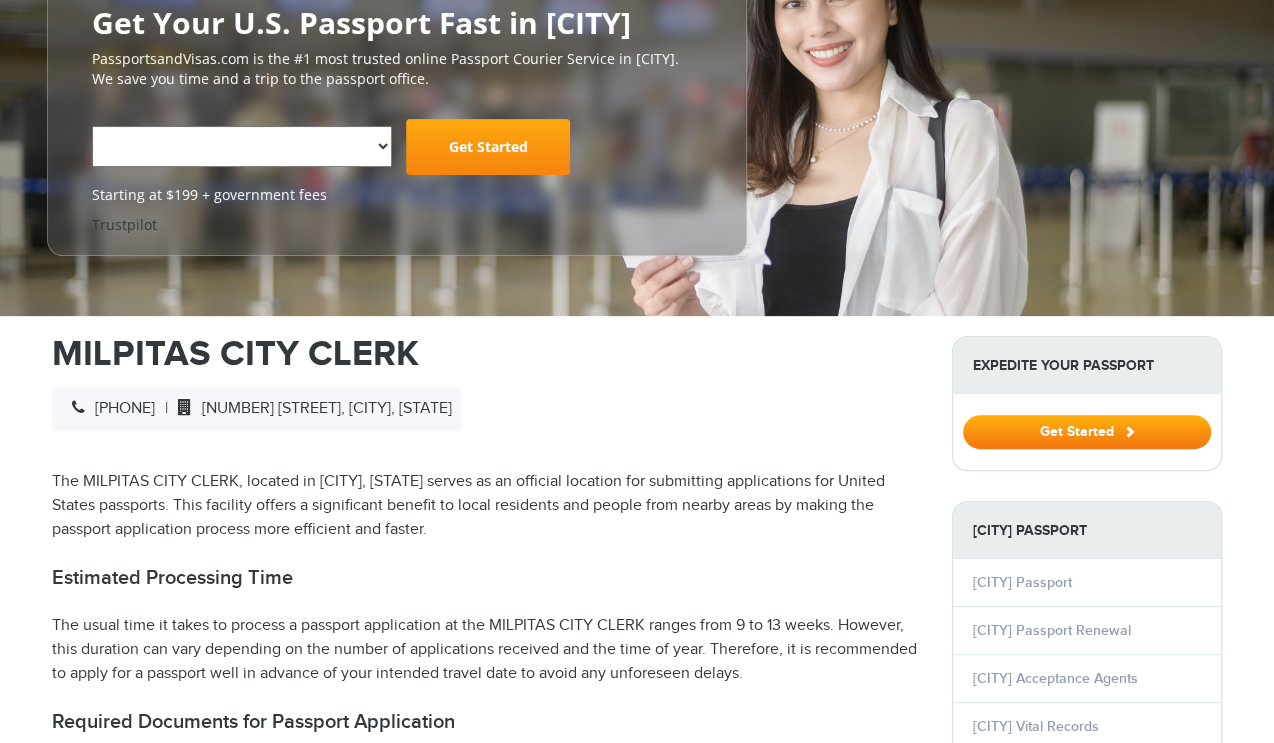 click on "MILPITAS CITY CLERK" at bounding box center [487, 354] 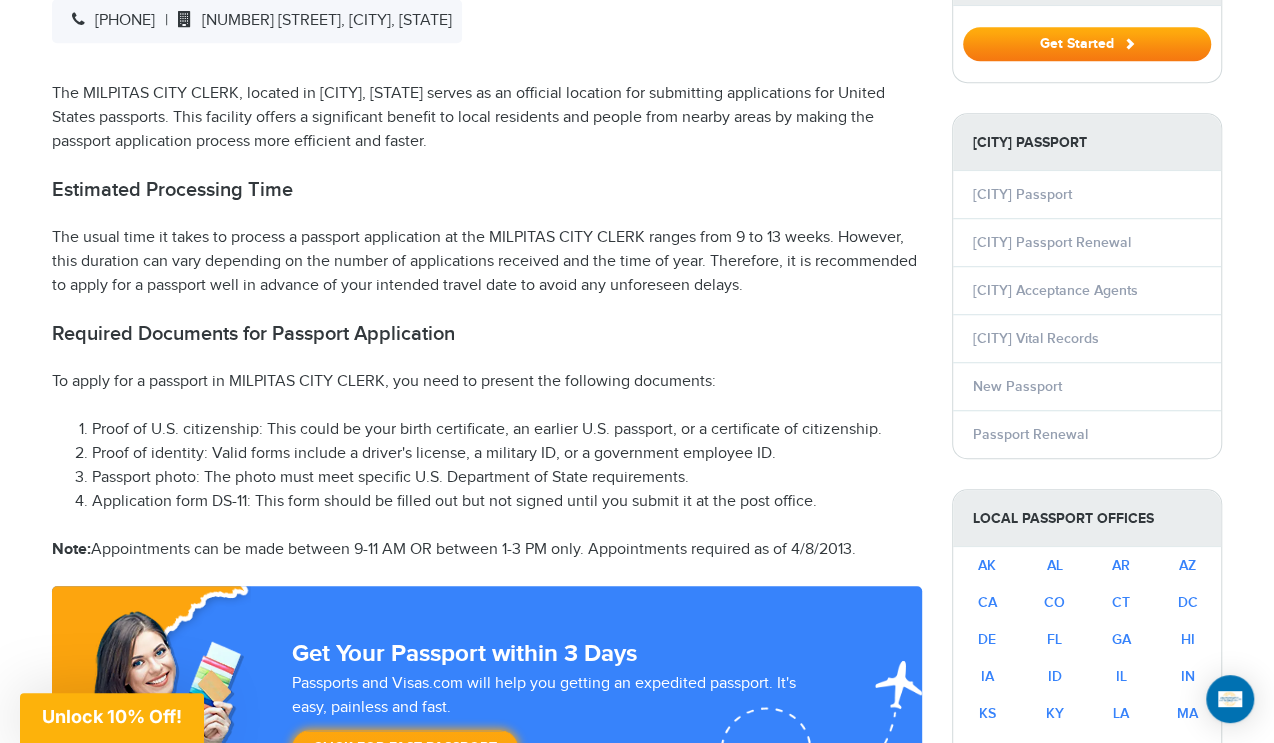 scroll, scrollTop: 736, scrollLeft: 0, axis: vertical 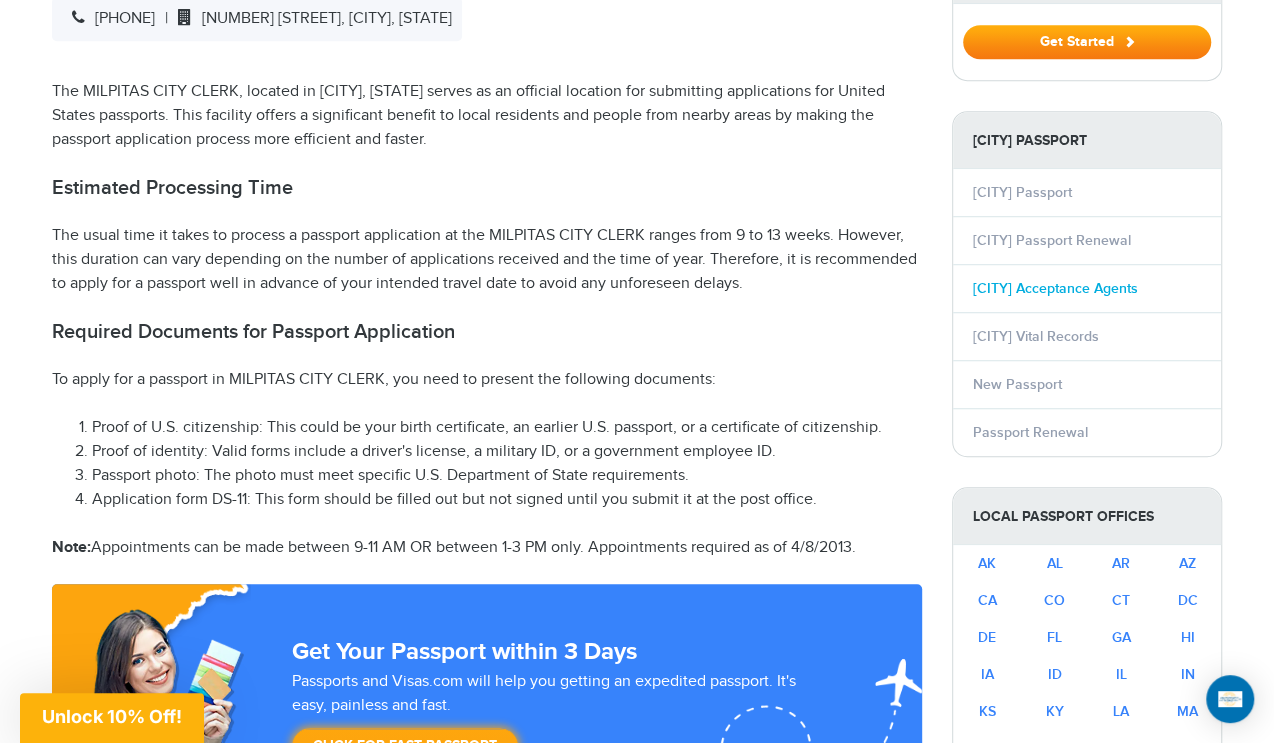 click on "[CITY] Acceptance Agents" at bounding box center [1055, 288] 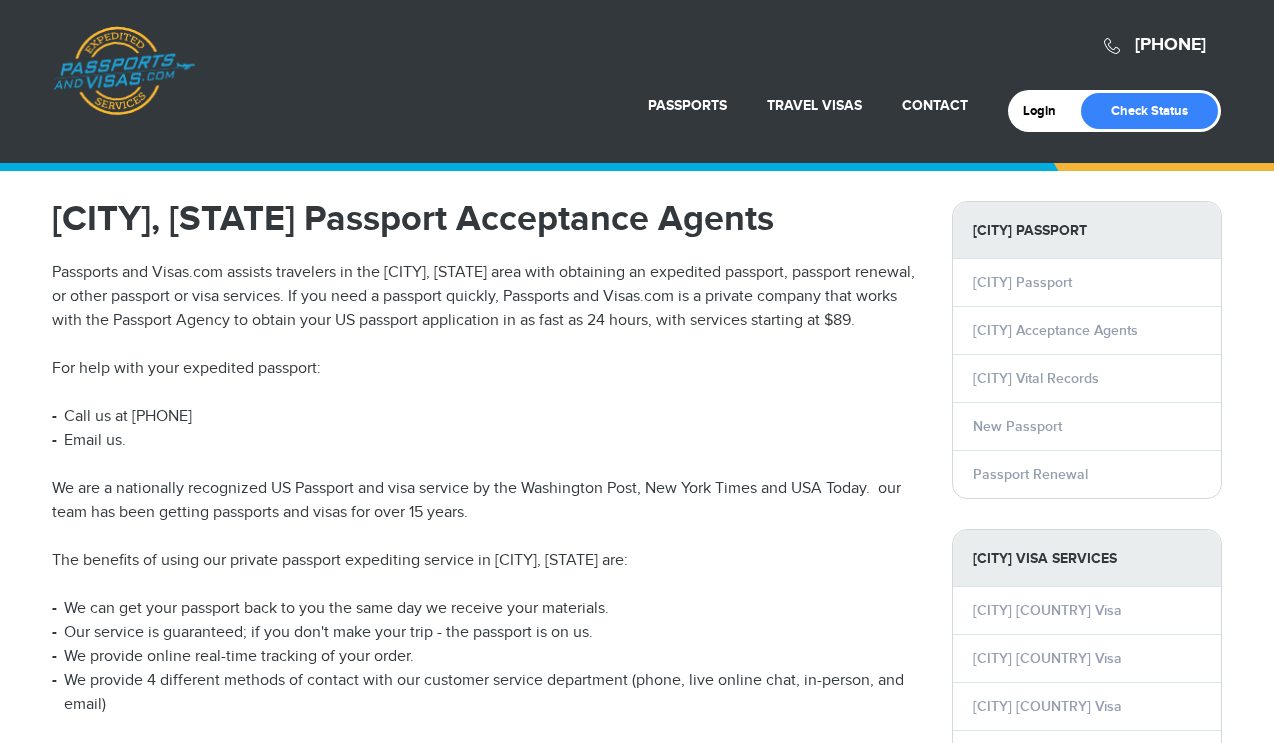 scroll, scrollTop: 0, scrollLeft: 0, axis: both 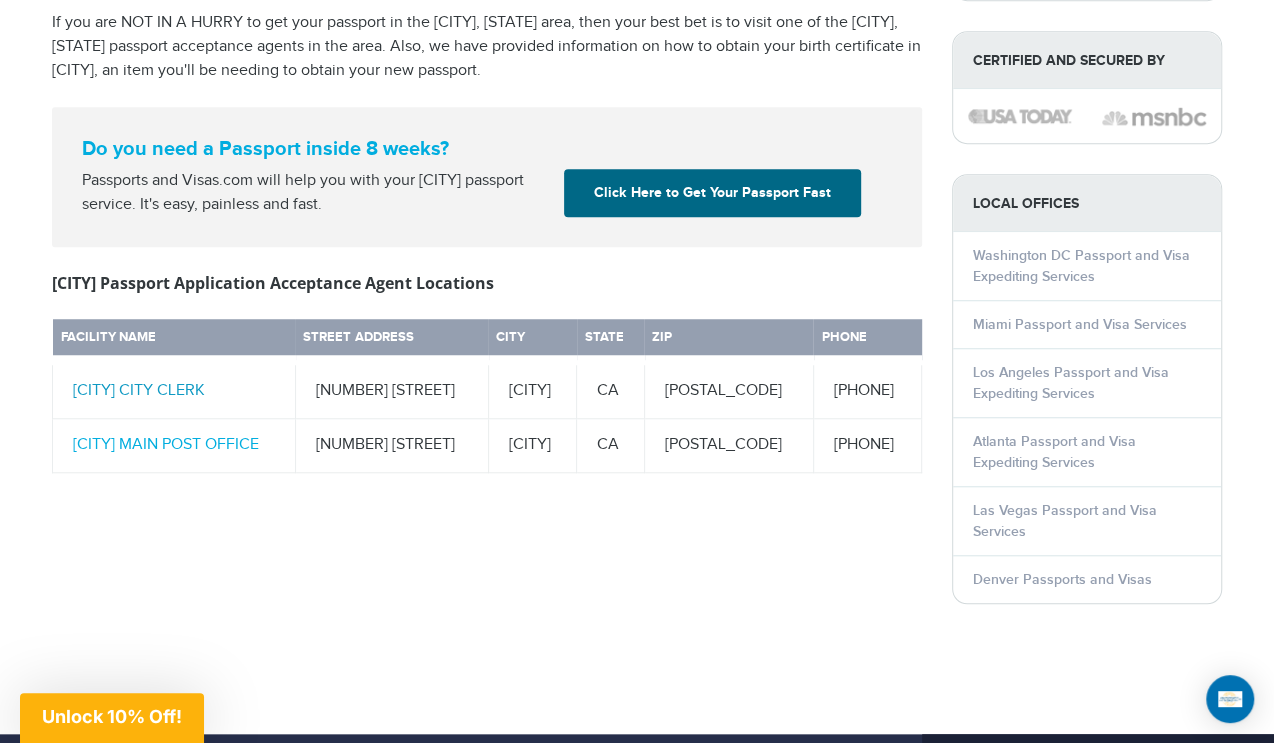 click on "MILPITAS CITY CLERK" at bounding box center [139, 390] 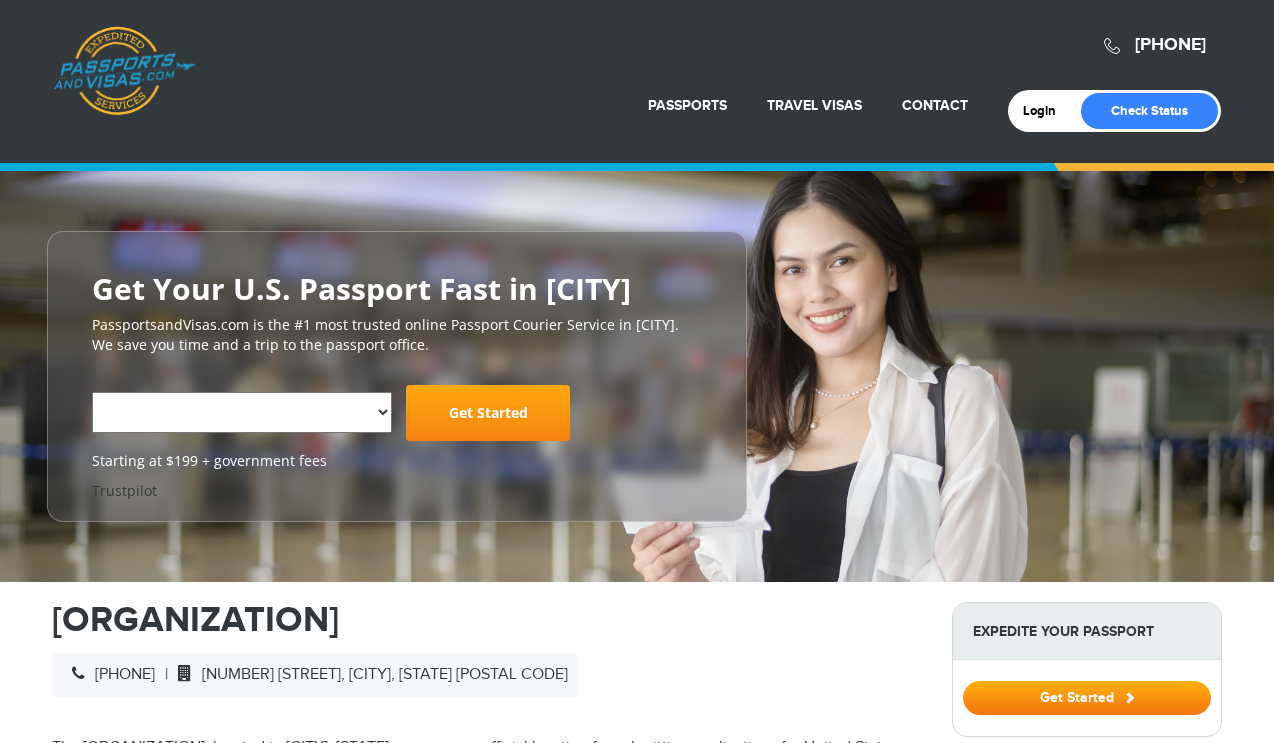 scroll, scrollTop: 0, scrollLeft: 0, axis: both 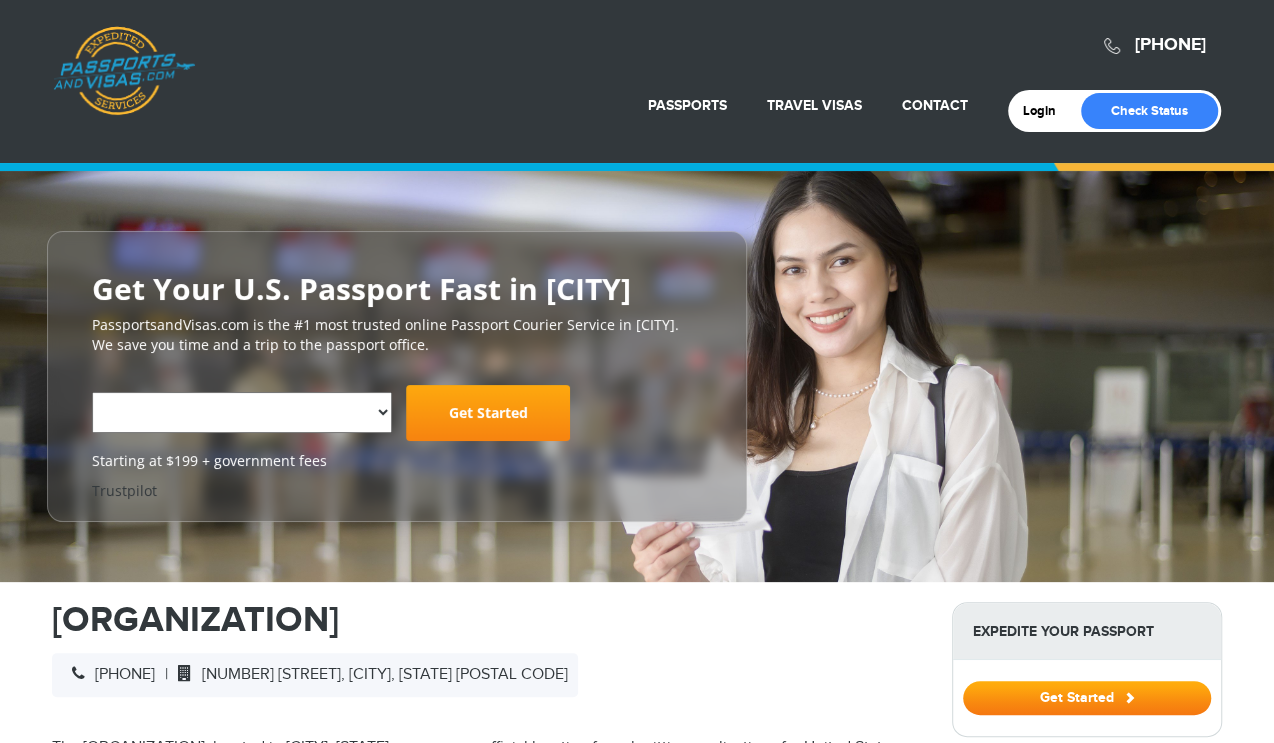 select on "**********" 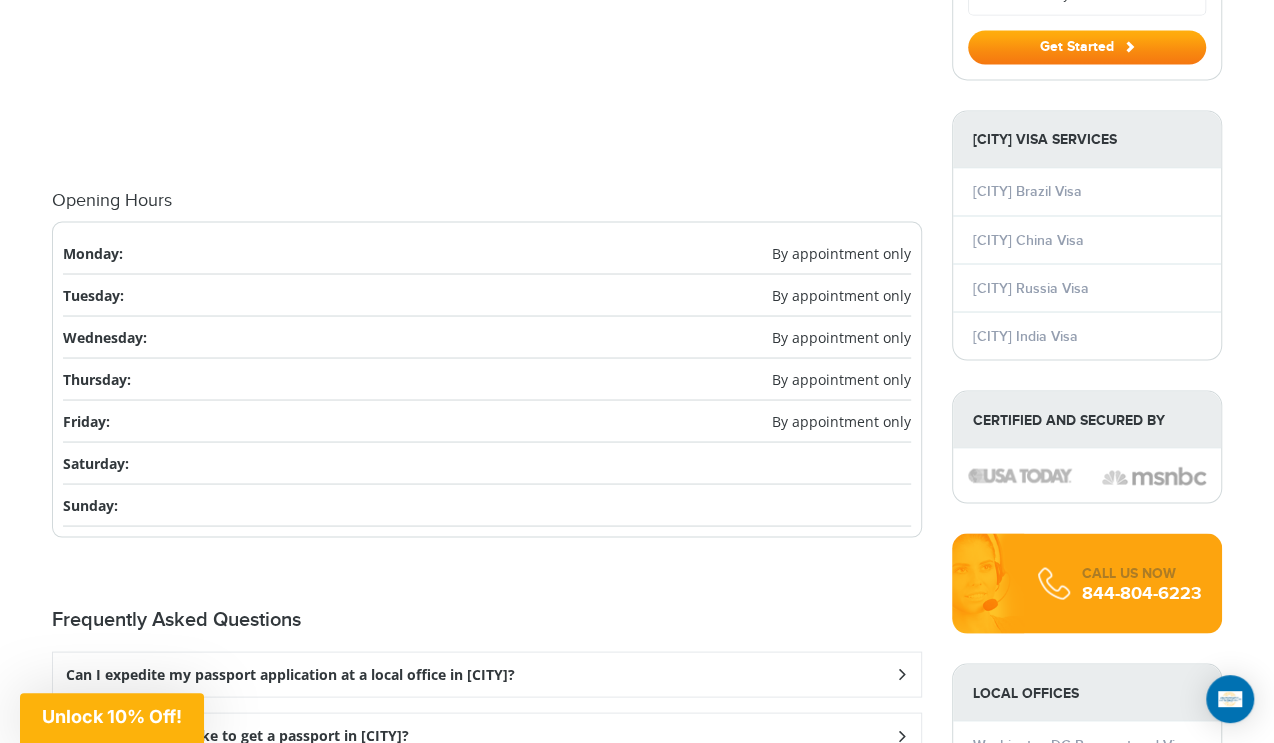 scroll, scrollTop: 2122, scrollLeft: 0, axis: vertical 